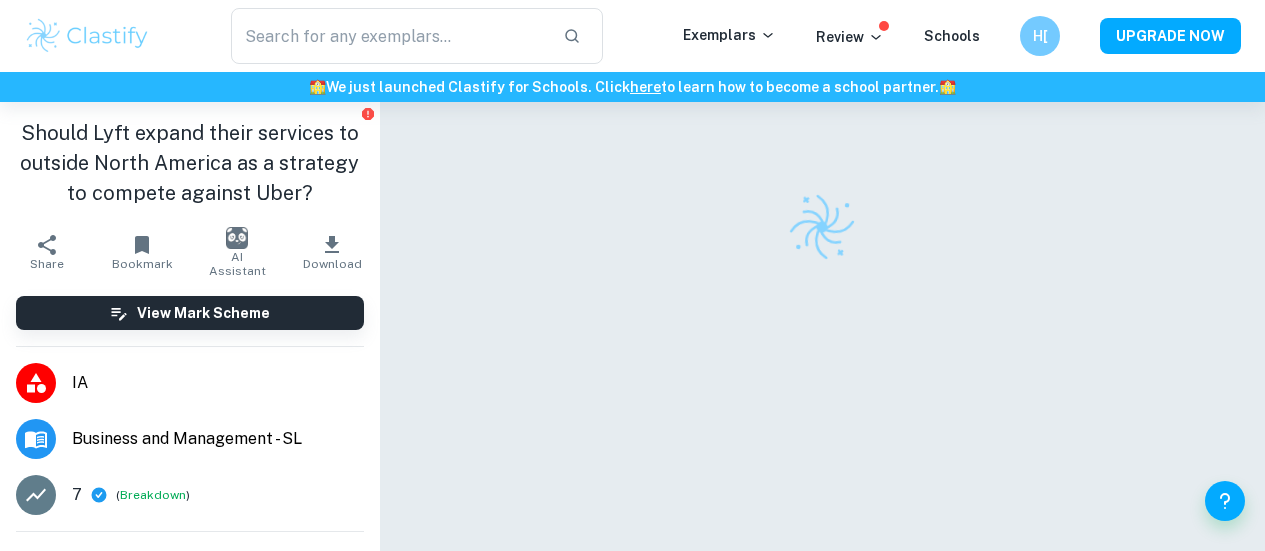 scroll, scrollTop: 0, scrollLeft: 0, axis: both 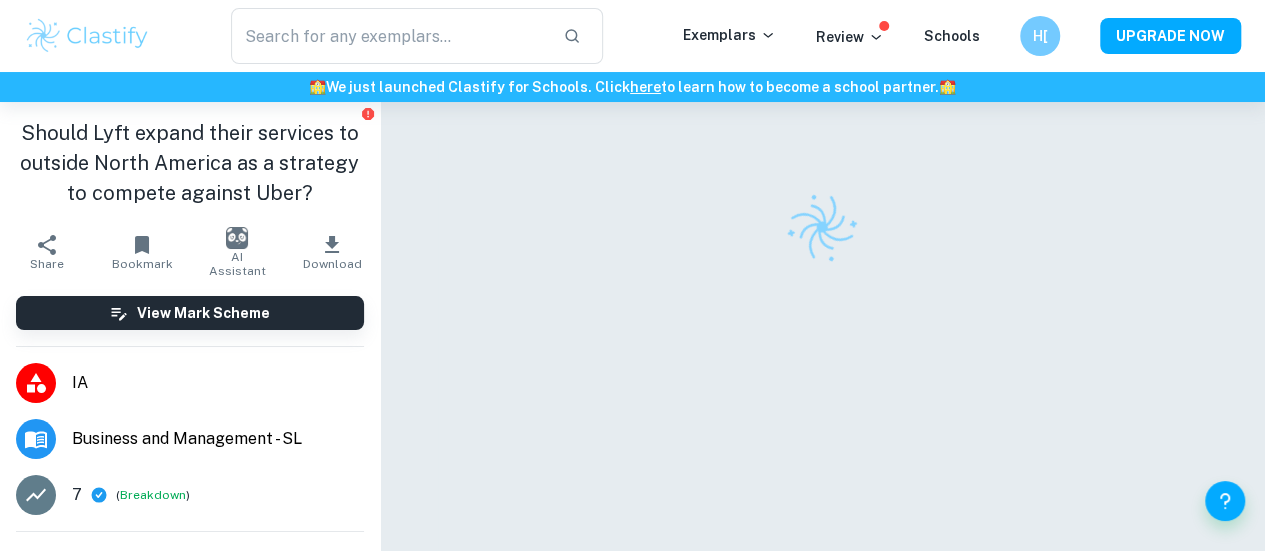 click at bounding box center (87, 36) 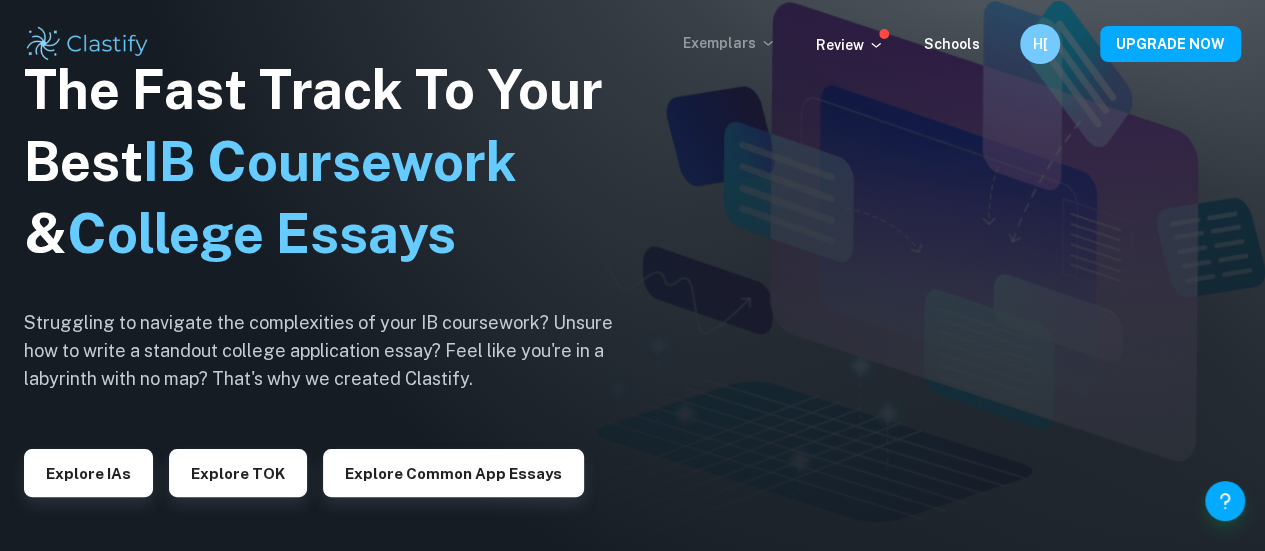 click 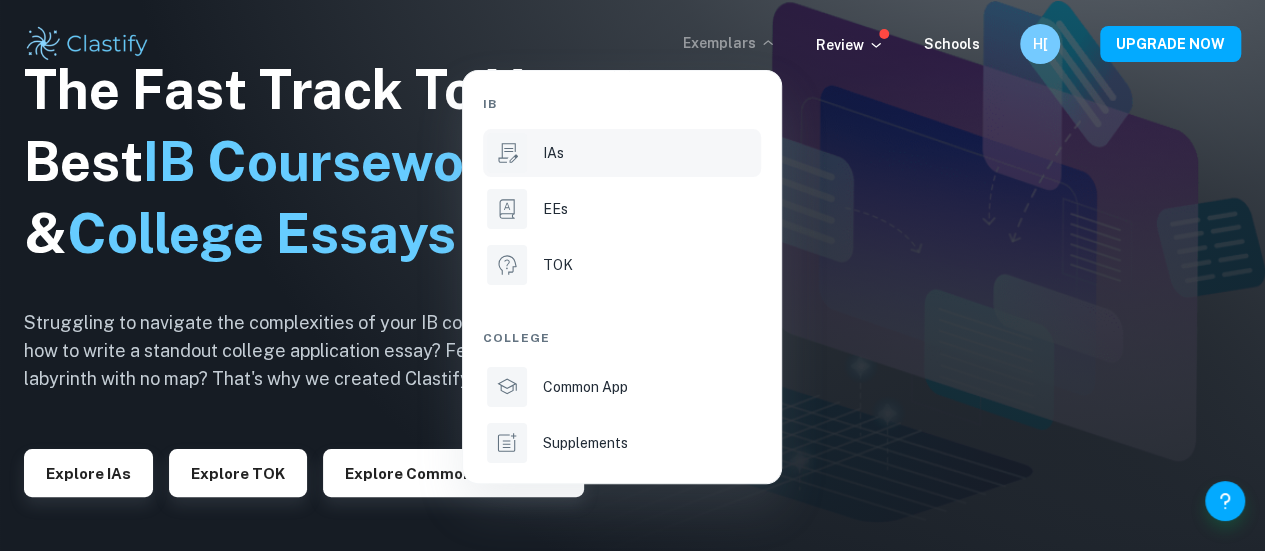 click on "IAs" at bounding box center (622, 153) 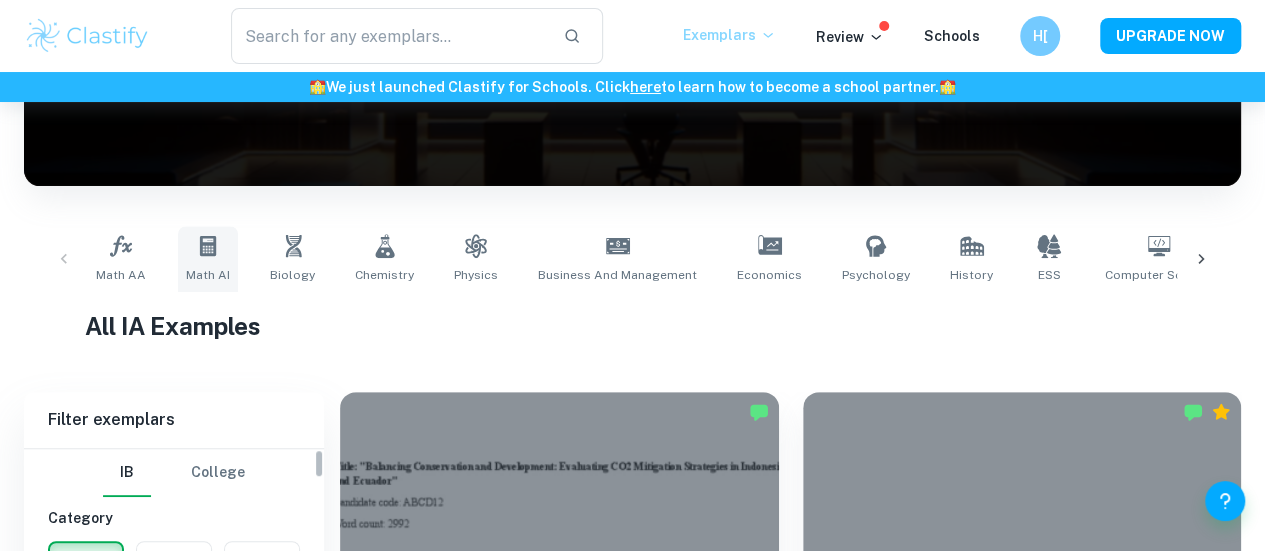scroll, scrollTop: 283, scrollLeft: 0, axis: vertical 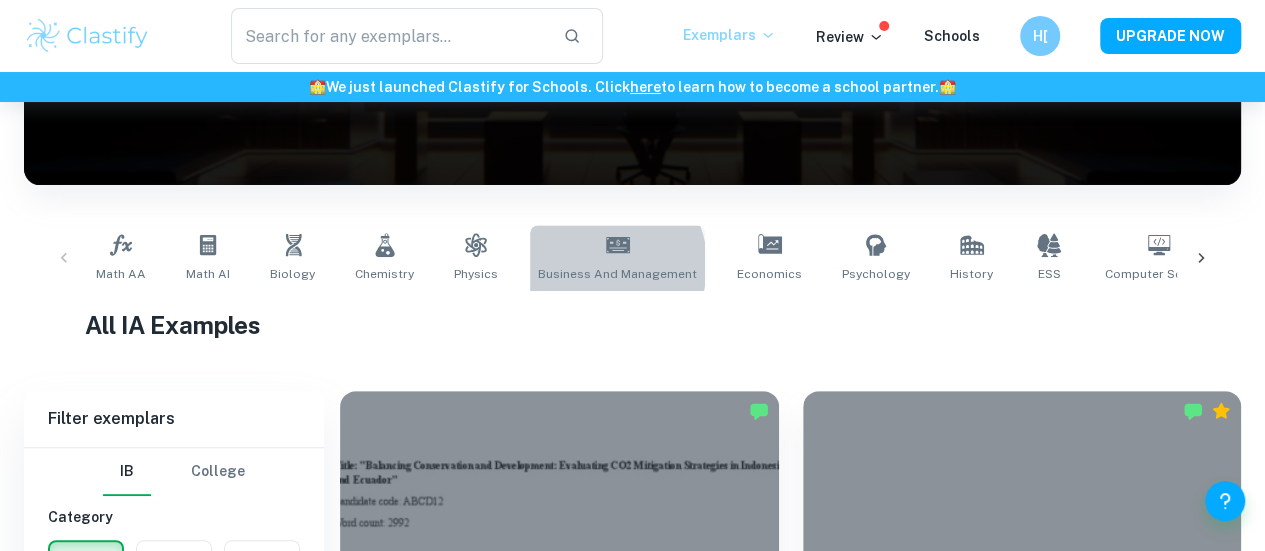 click on "Business and Management" at bounding box center (617, 274) 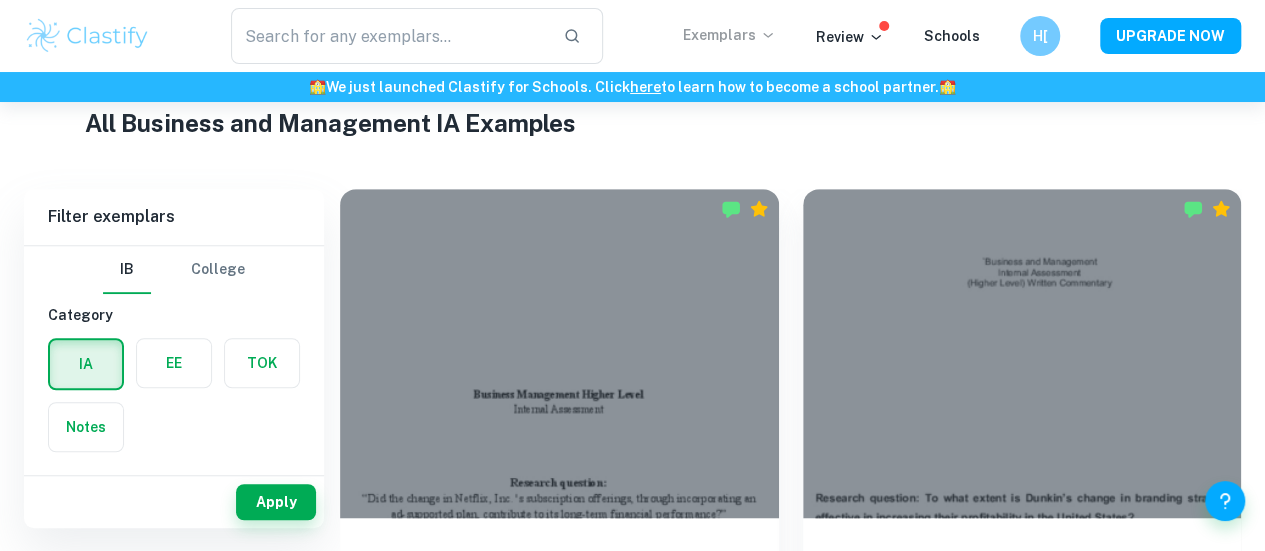 scroll, scrollTop: 486, scrollLeft: 0, axis: vertical 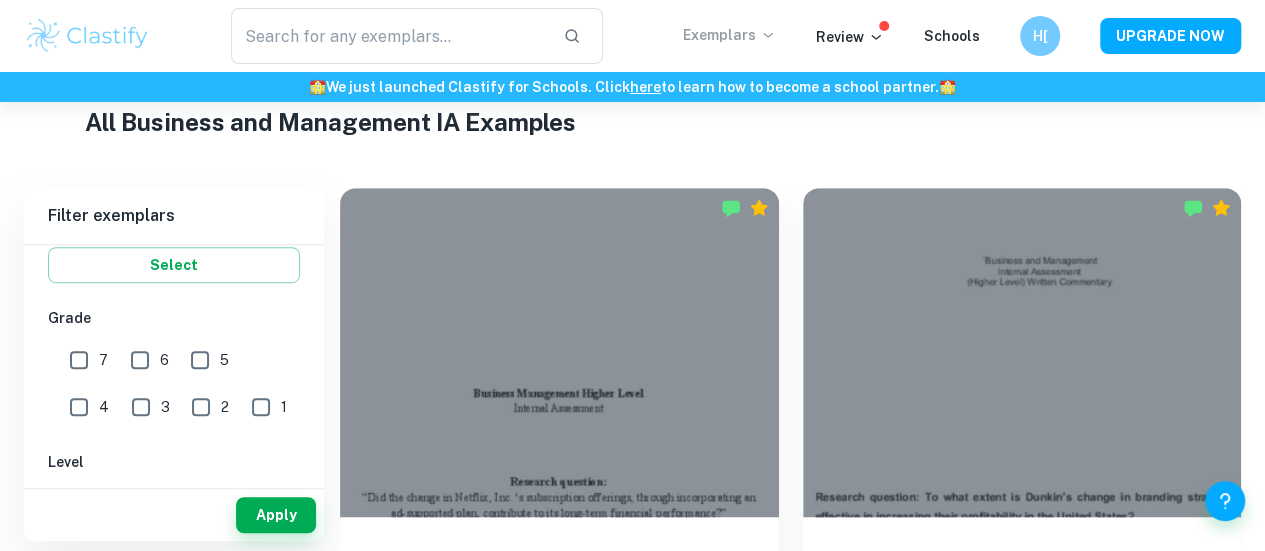 click on "7" at bounding box center [79, 360] 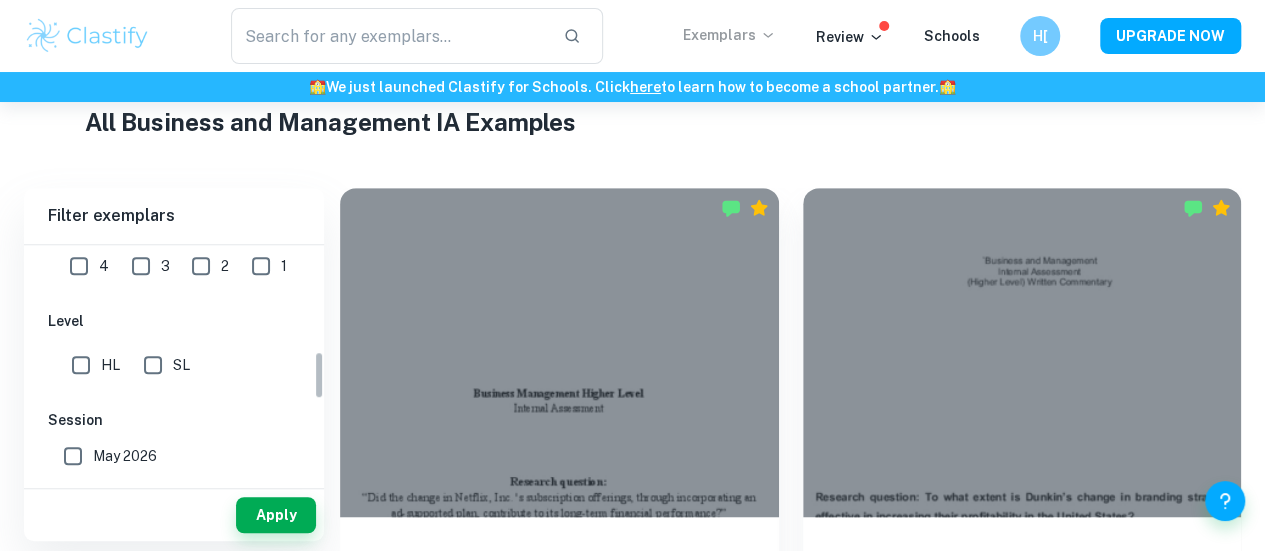 scroll, scrollTop: 527, scrollLeft: 0, axis: vertical 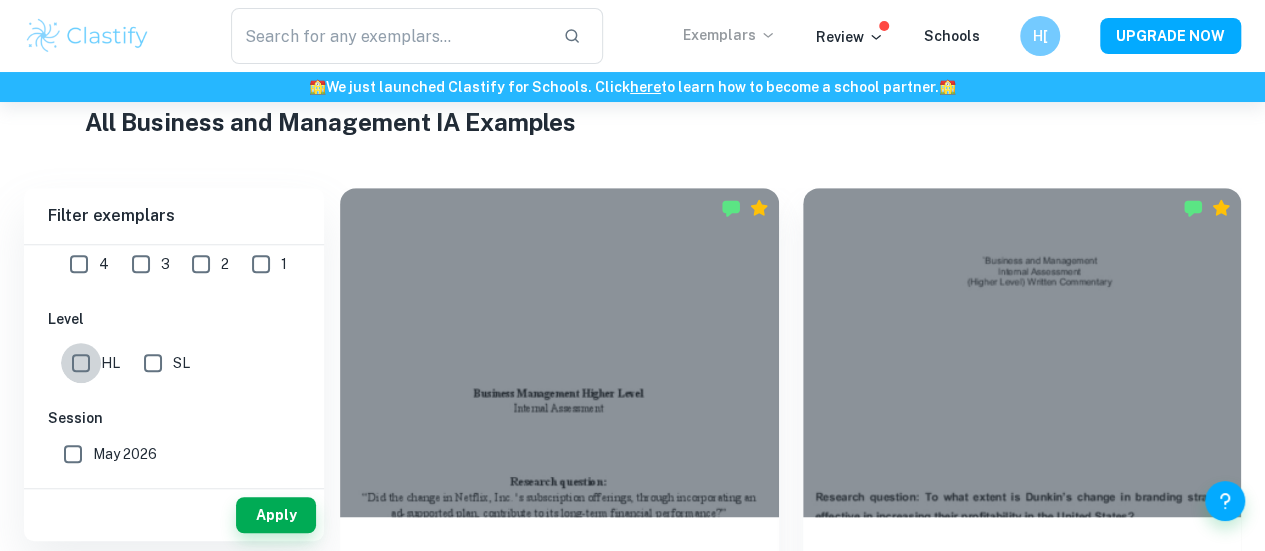 click on "HL" at bounding box center [81, 363] 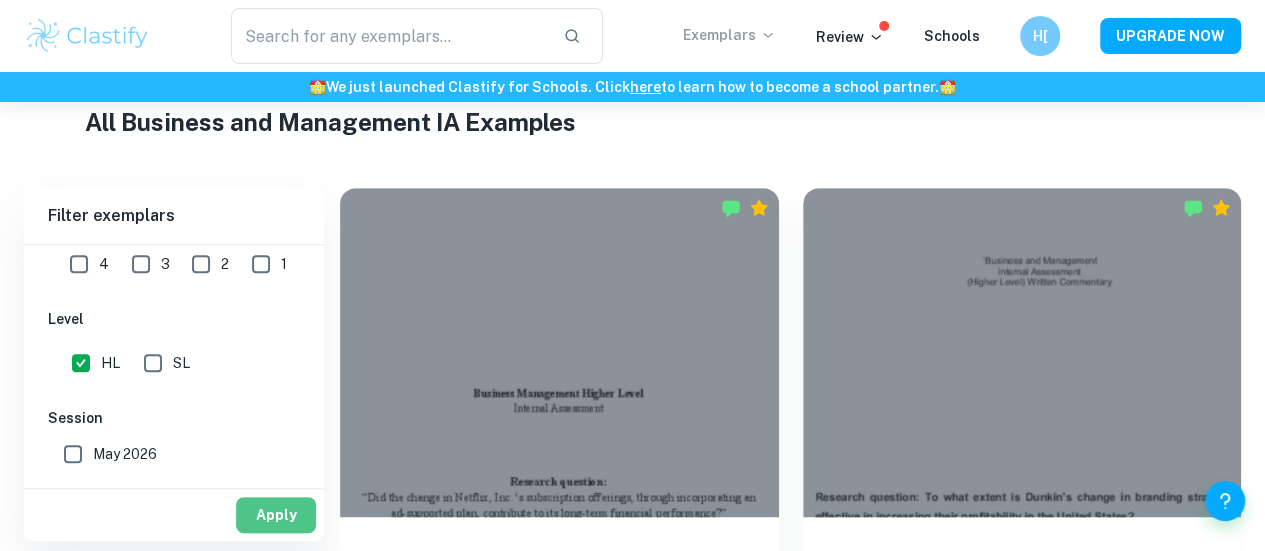 click on "Apply" at bounding box center [276, 515] 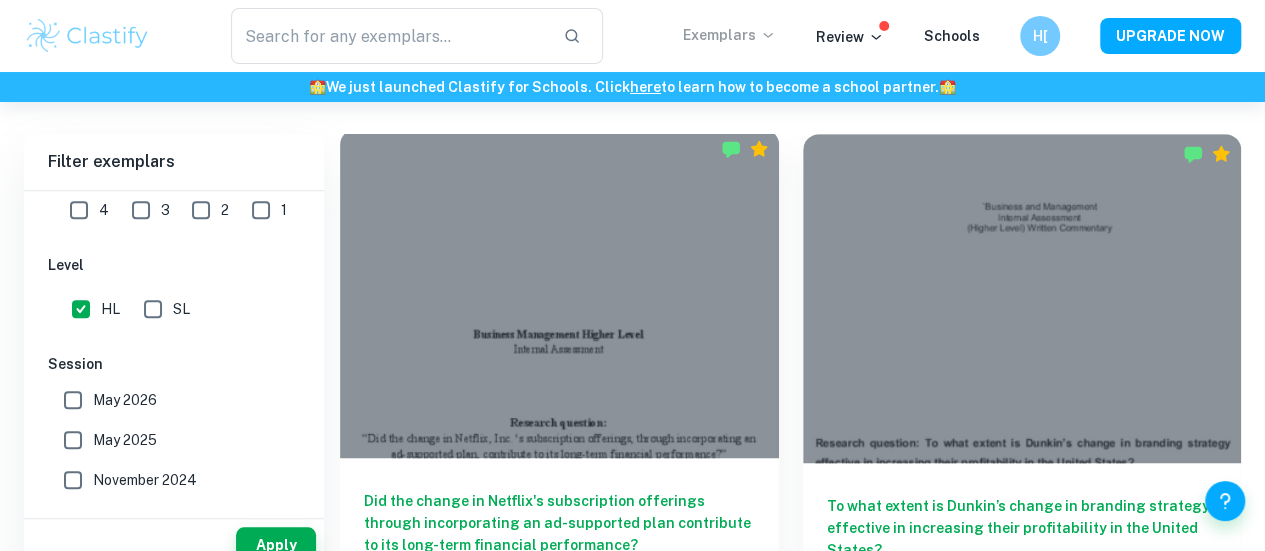 scroll, scrollTop: 602, scrollLeft: 0, axis: vertical 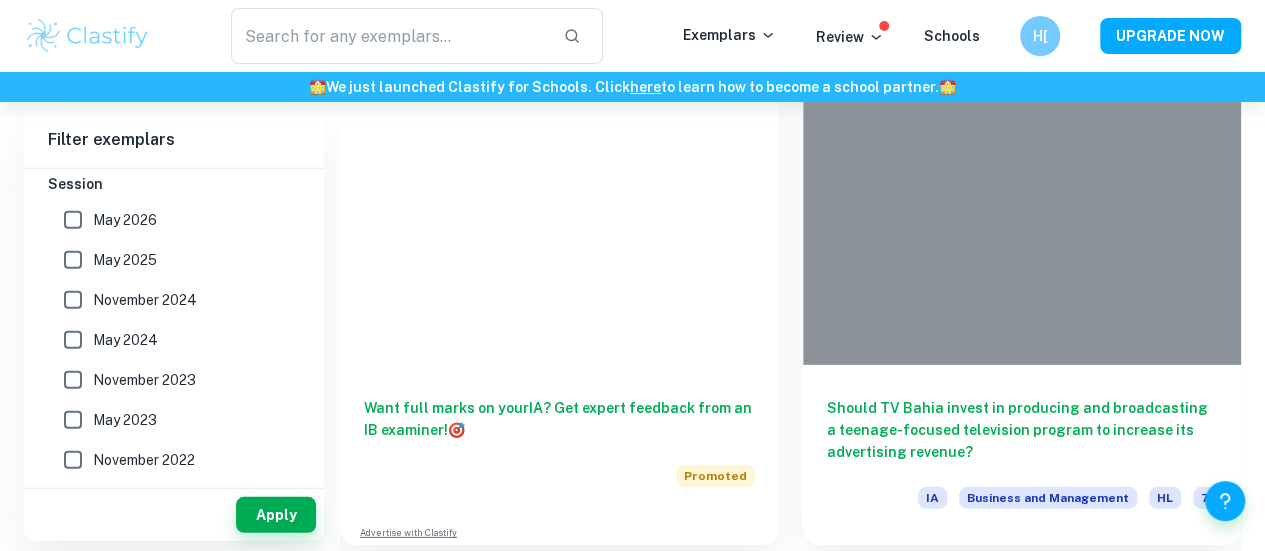 click on "What factors have allowed the Arizona Beverage Company to maintain its $0.99 iced tea despite inflation?" at bounding box center [559, 12324] 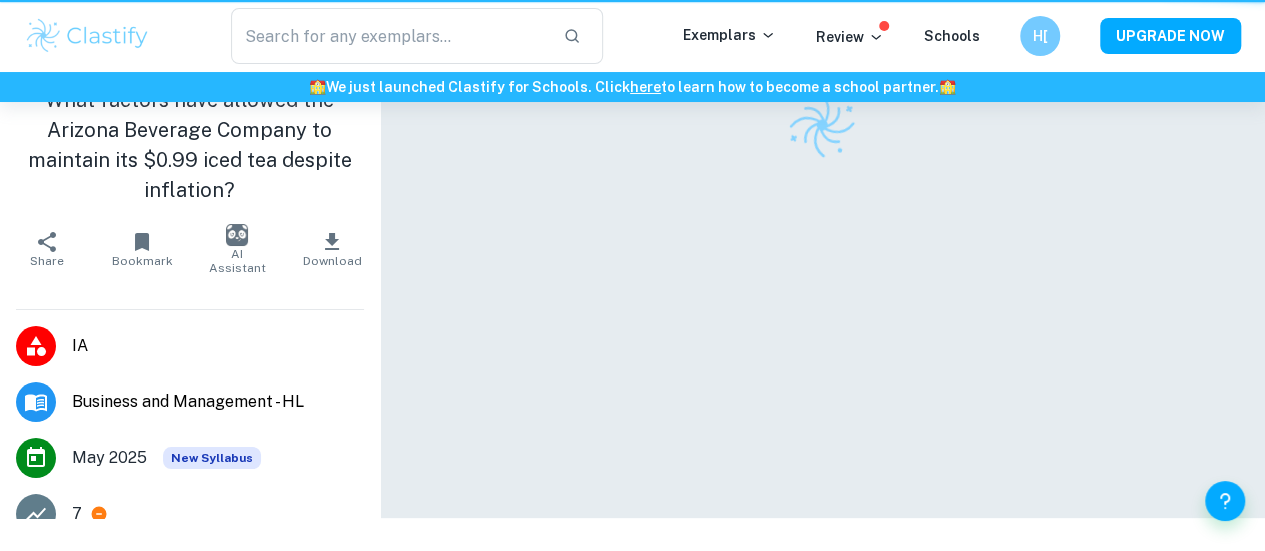 scroll, scrollTop: 0, scrollLeft: 0, axis: both 